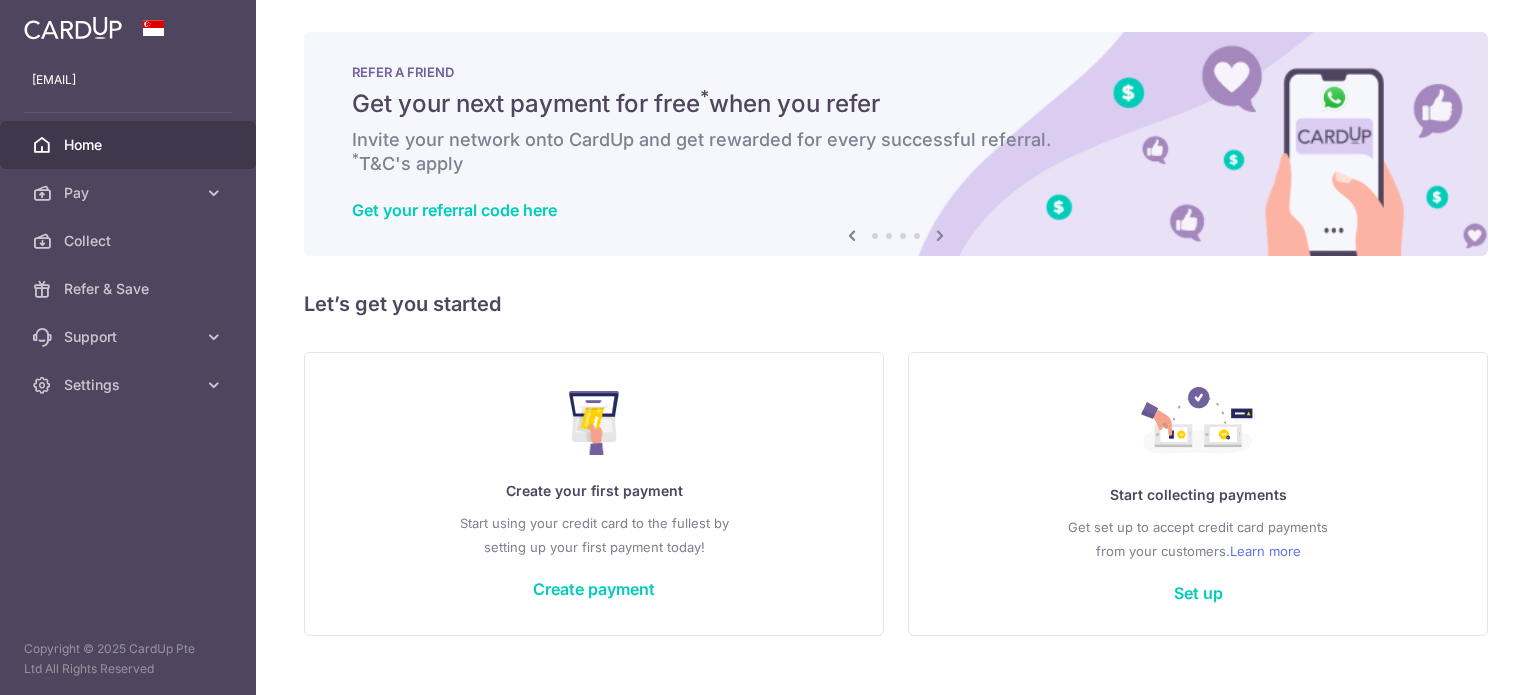 scroll, scrollTop: 0, scrollLeft: 0, axis: both 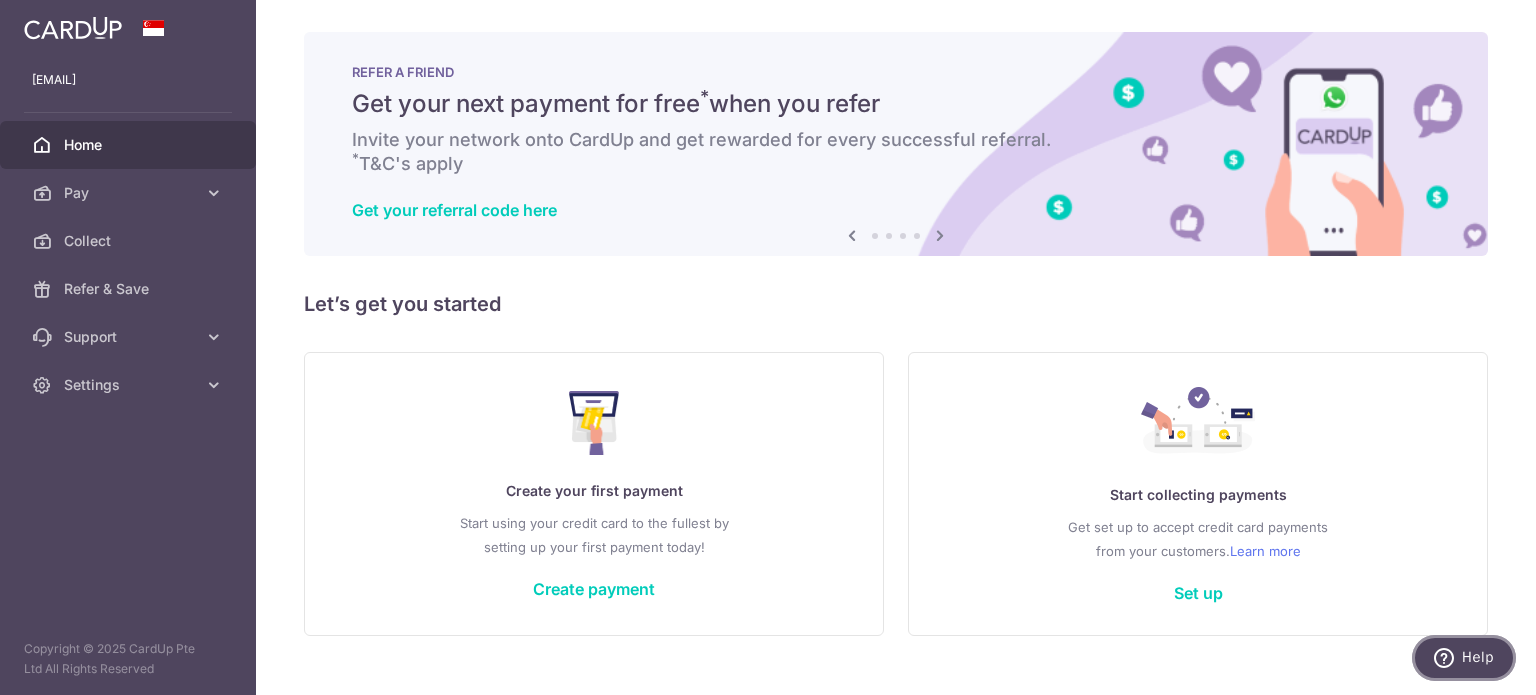 click 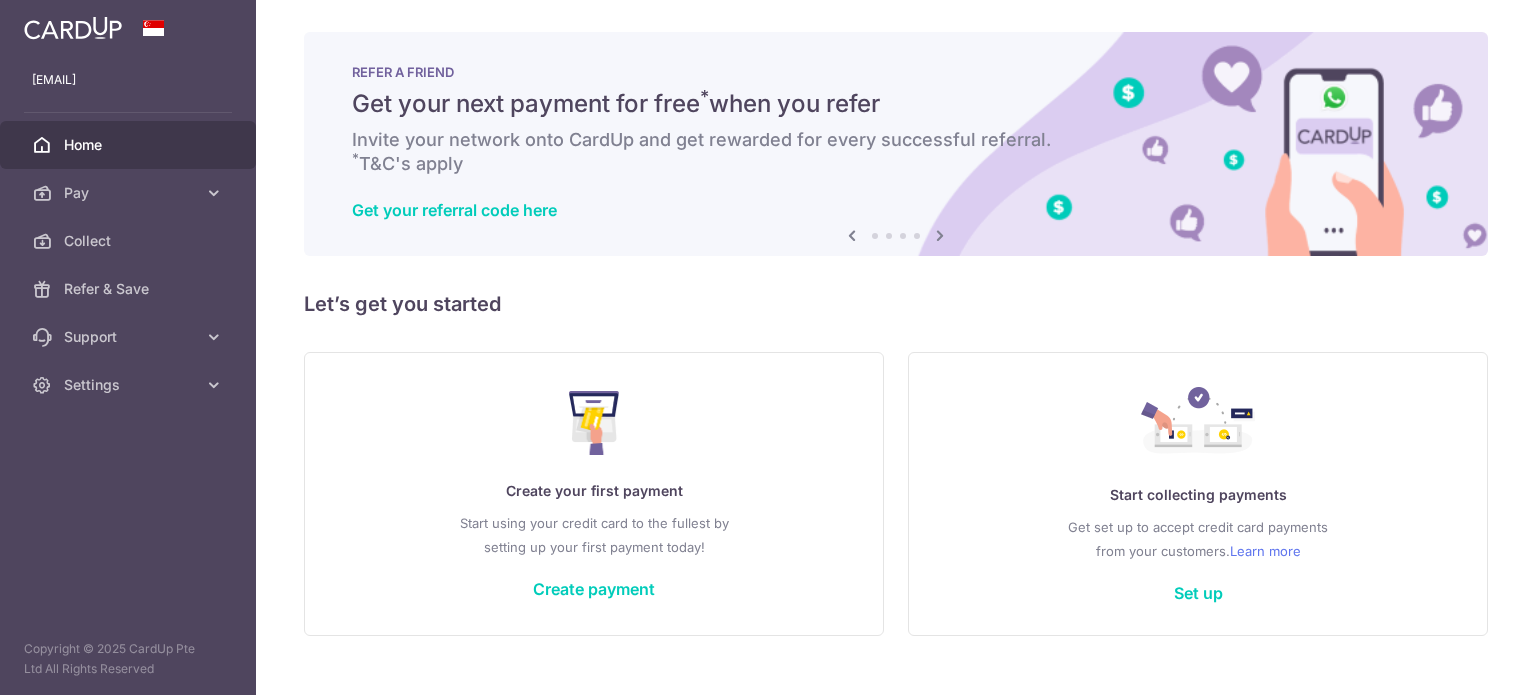scroll, scrollTop: 0, scrollLeft: 0, axis: both 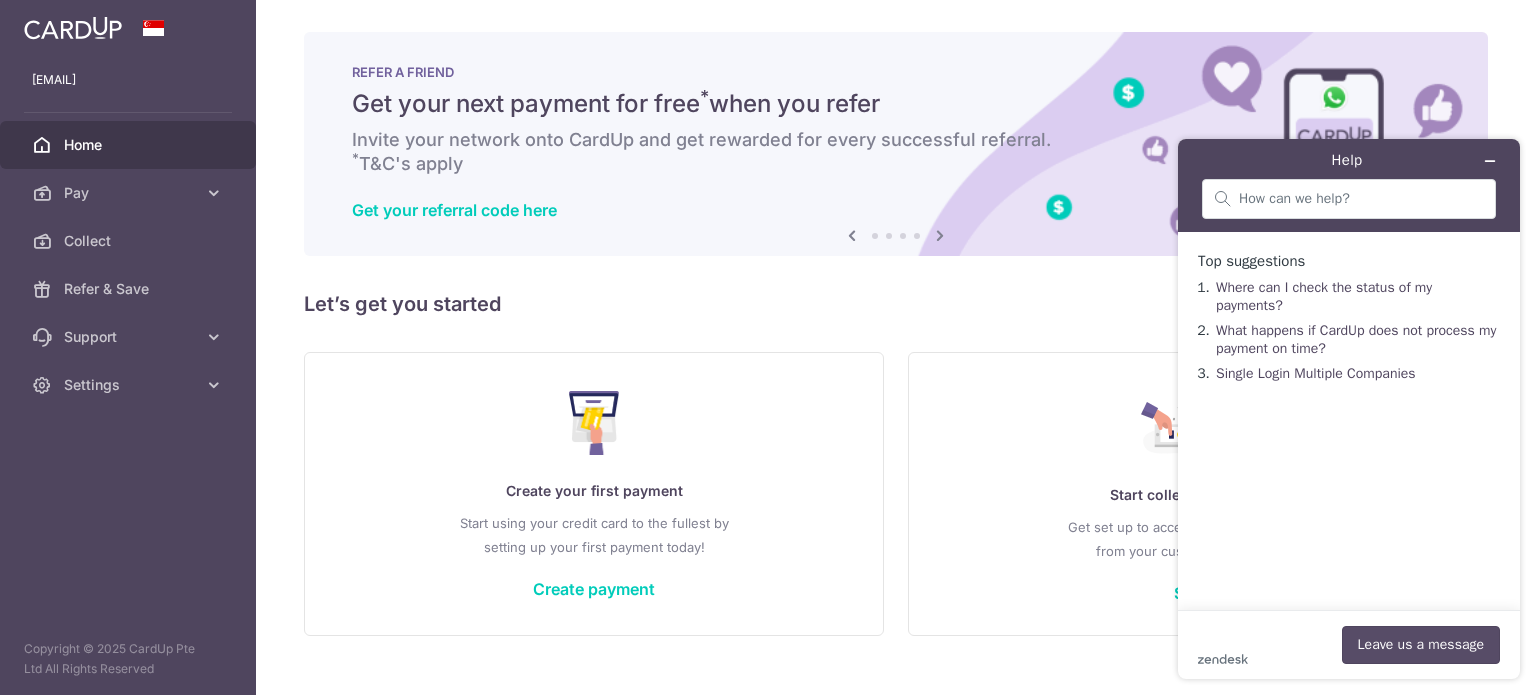 click on "Leave us a message" at bounding box center [1421, 645] 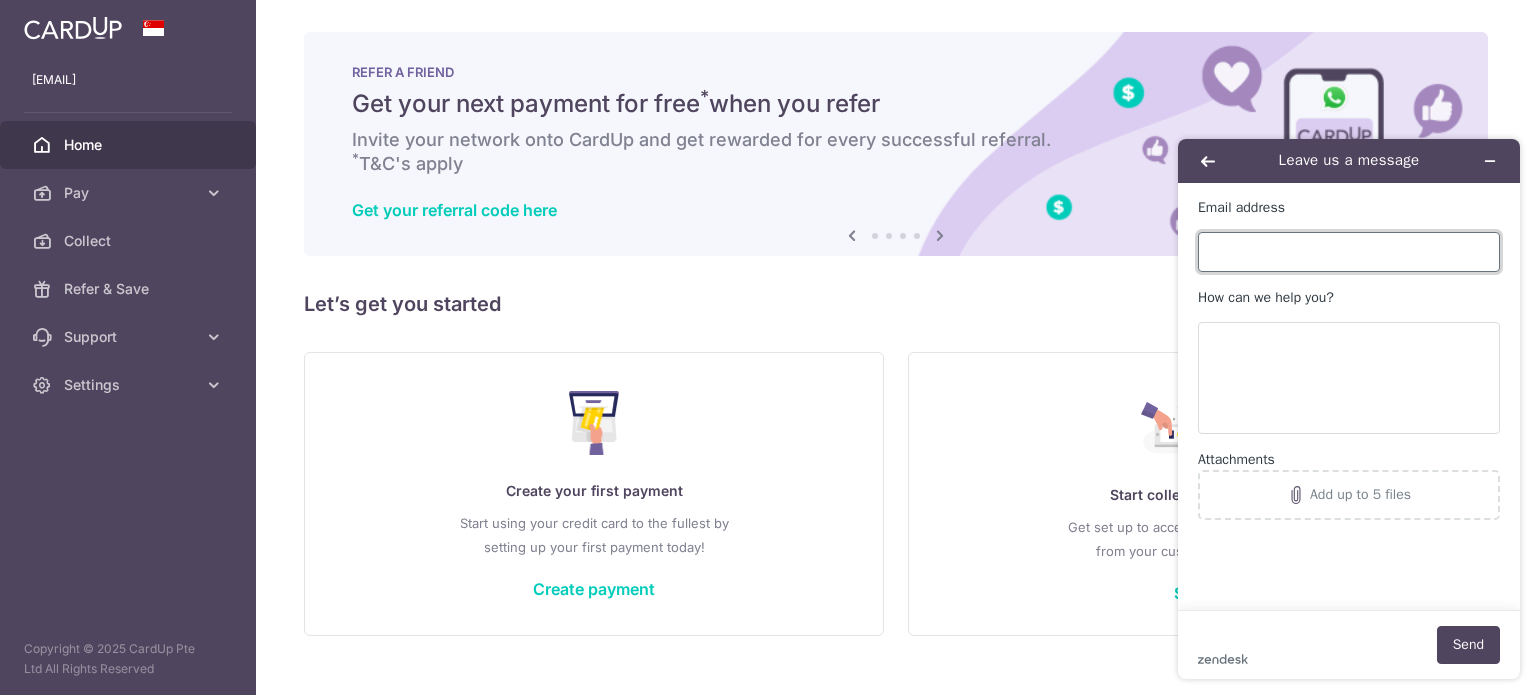 drag, startPoint x: 1291, startPoint y: 254, endPoint x: 1300, endPoint y: 265, distance: 14.21267 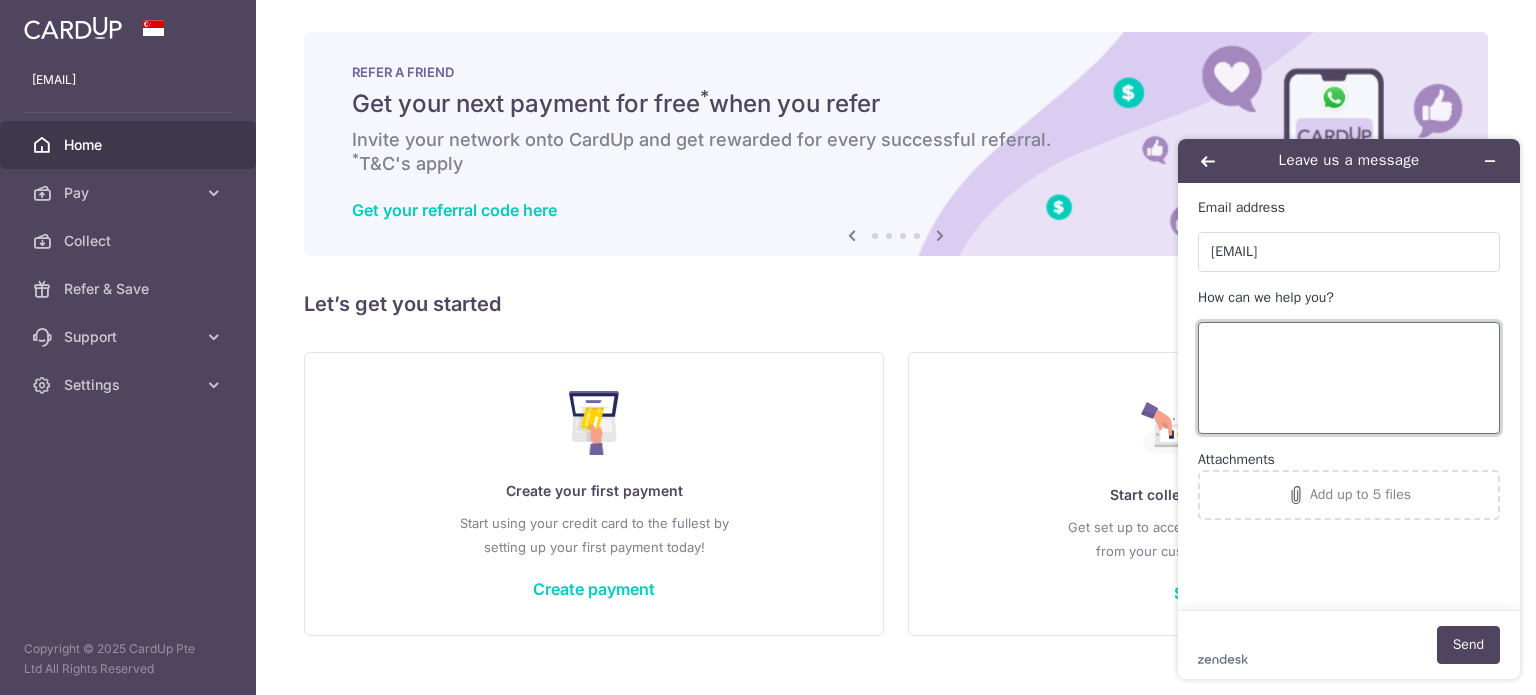 click on "How can we help you?" at bounding box center (1349, 378) 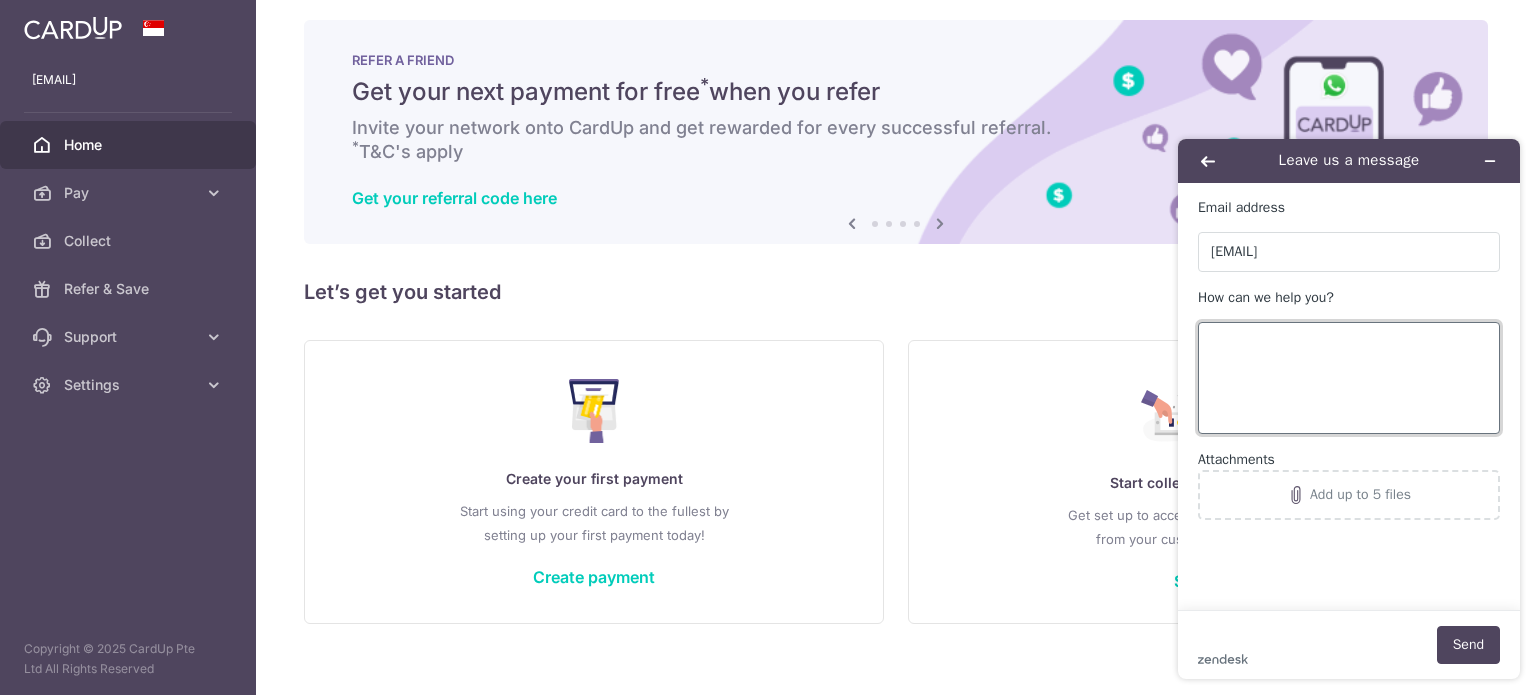 scroll, scrollTop: 0, scrollLeft: 0, axis: both 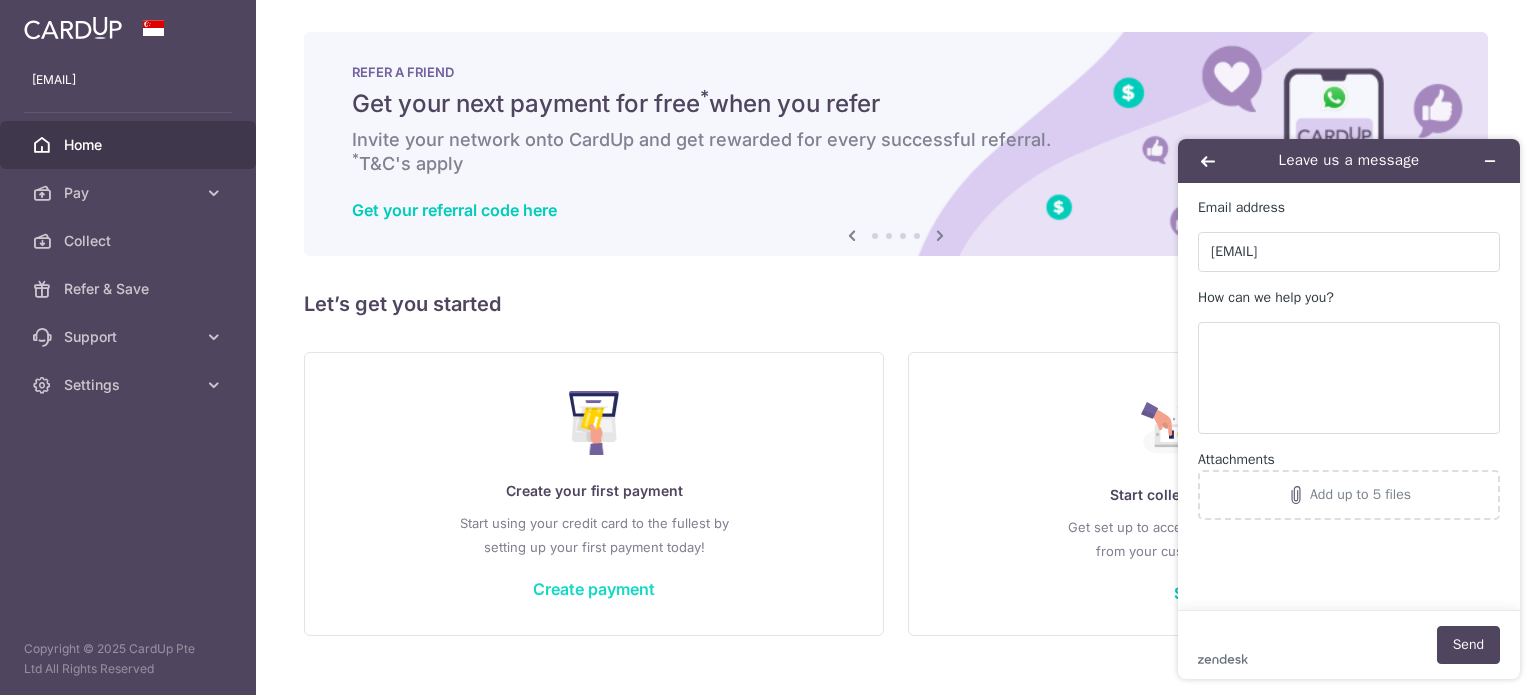 click on "Create payment" at bounding box center [594, 589] 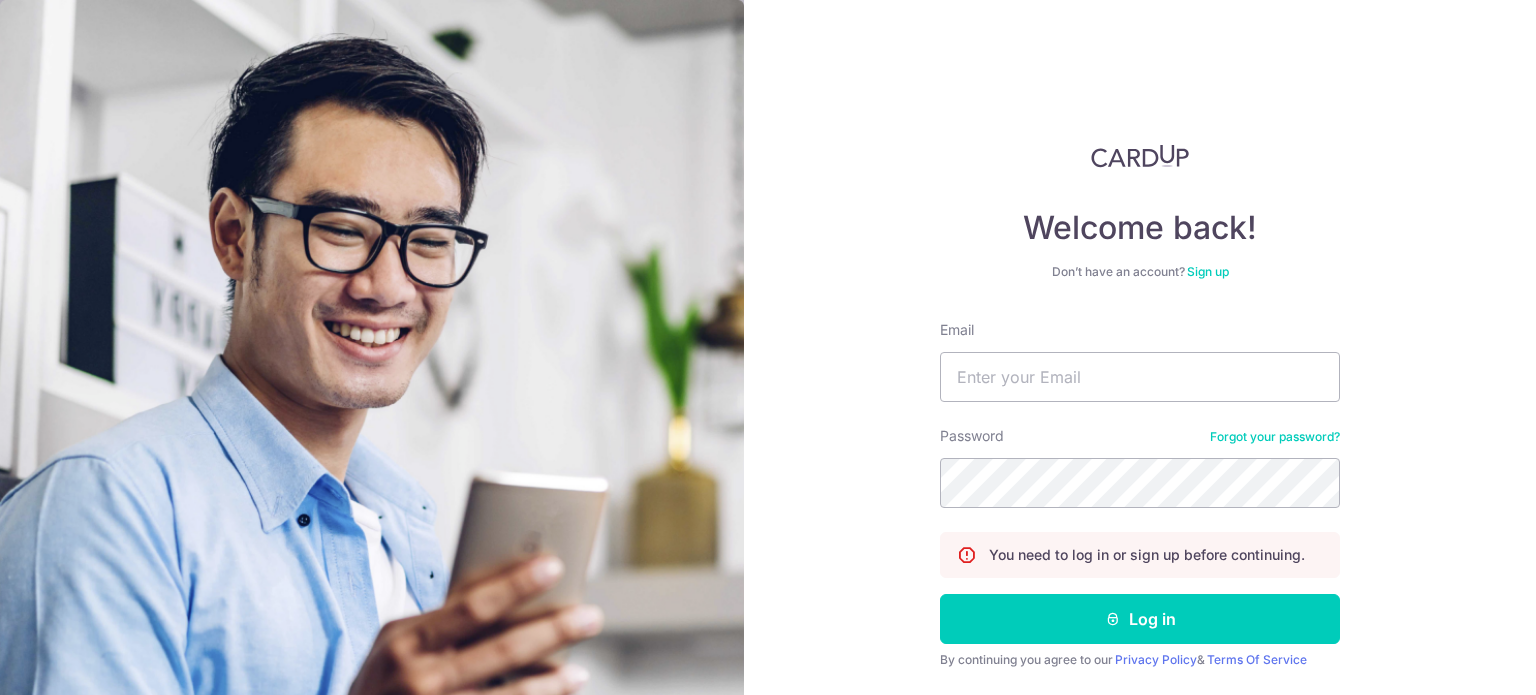 scroll, scrollTop: 0, scrollLeft: 0, axis: both 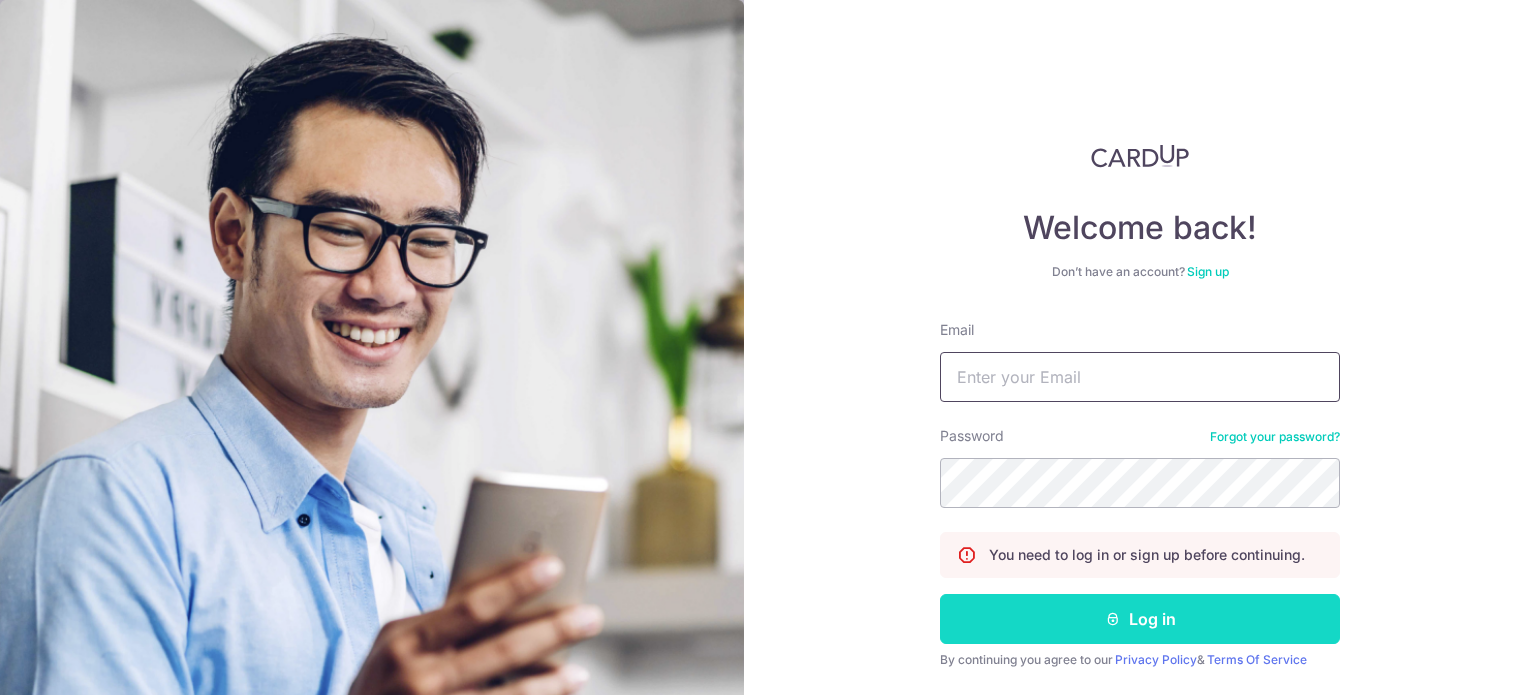type on "nichibotsusg@[EMAIL]" 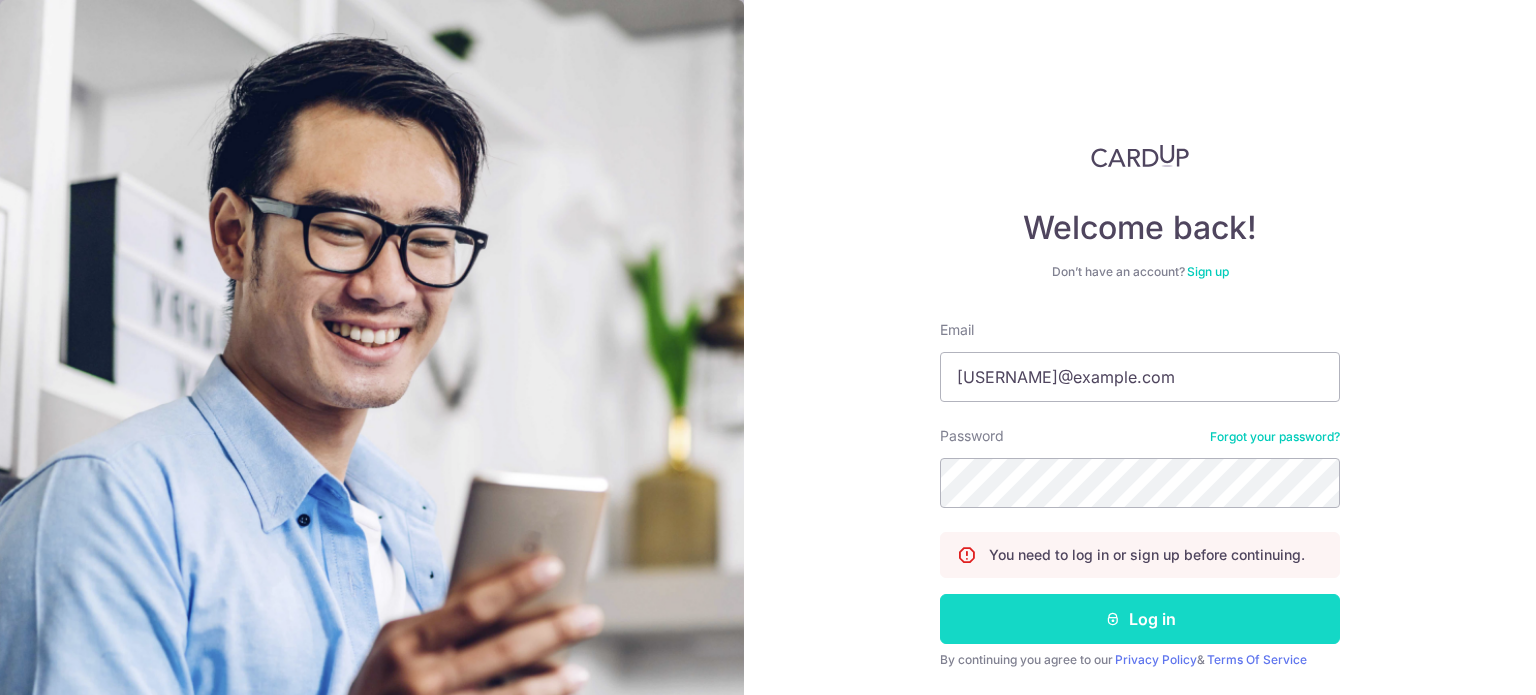 click on "Log in" at bounding box center (1140, 619) 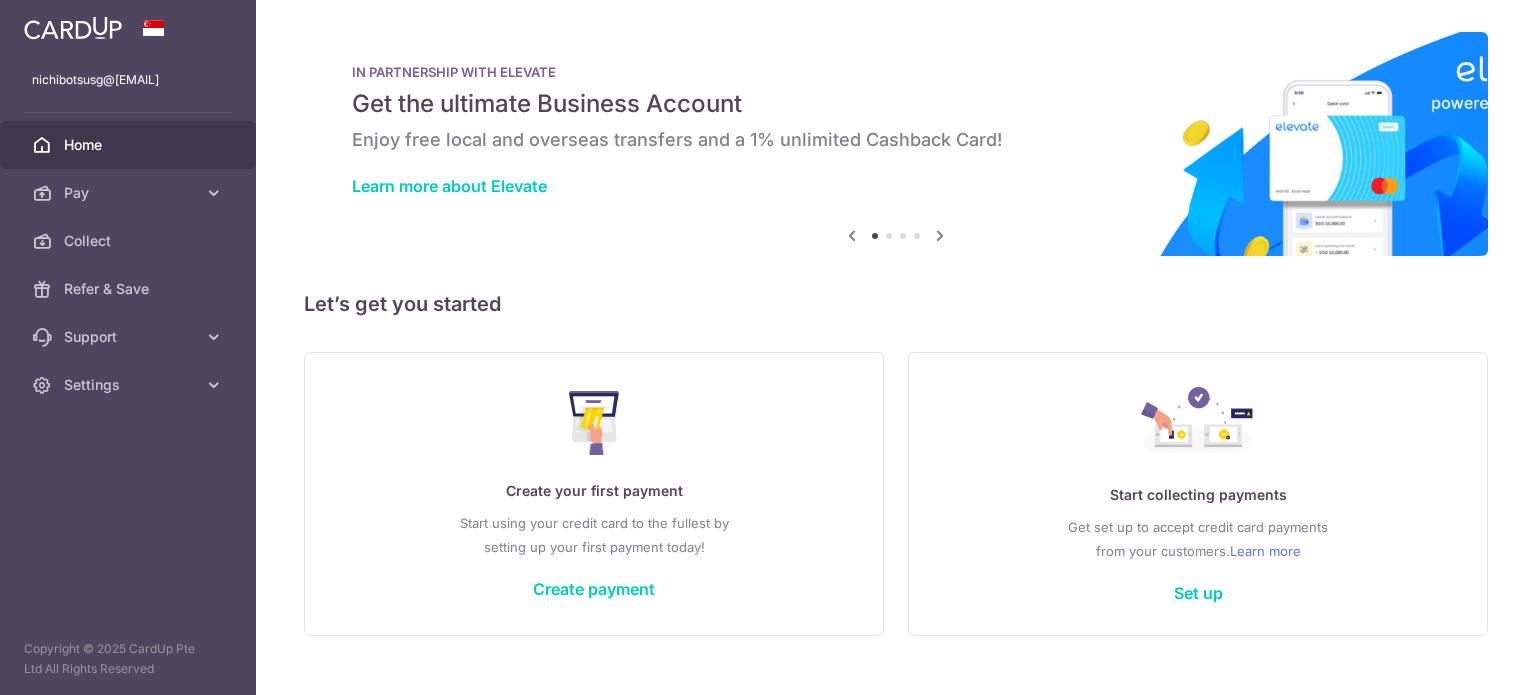 scroll, scrollTop: 0, scrollLeft: 0, axis: both 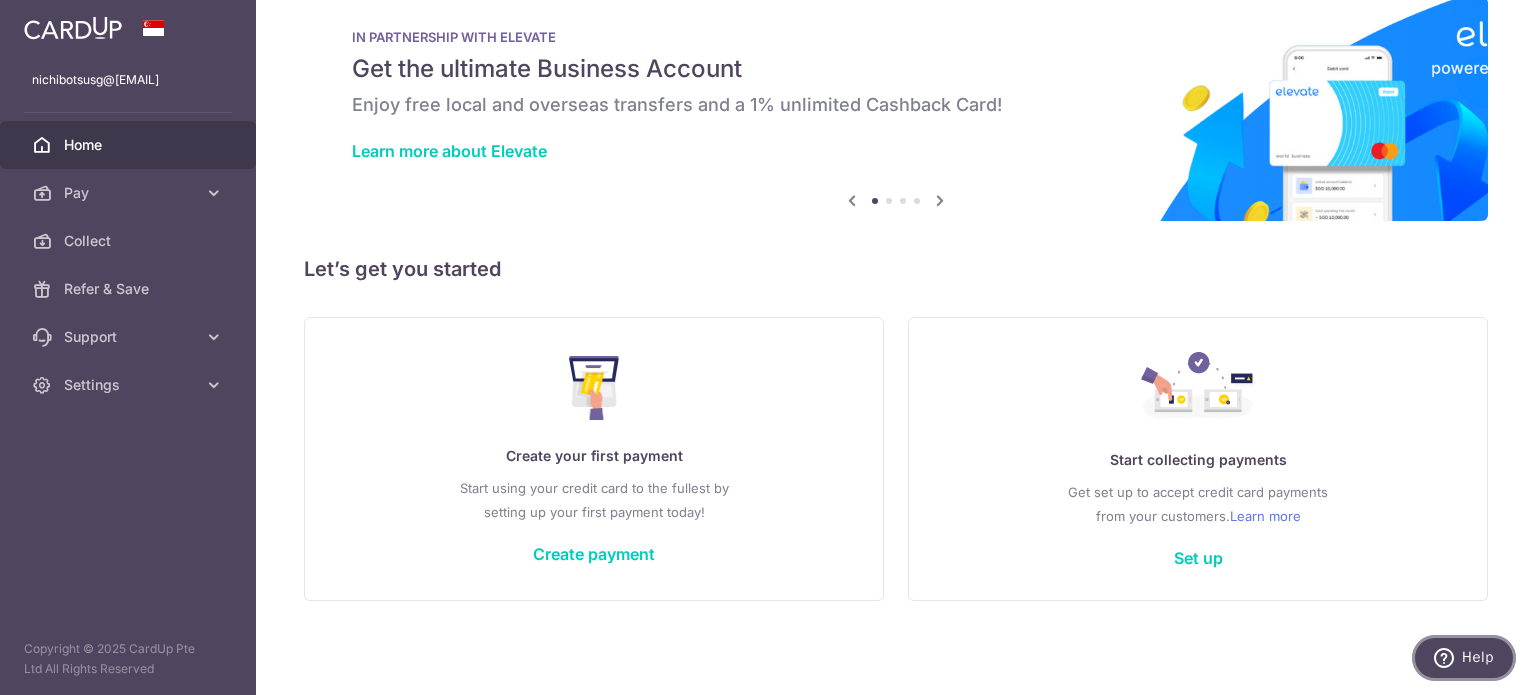 click at bounding box center (1448, 658) 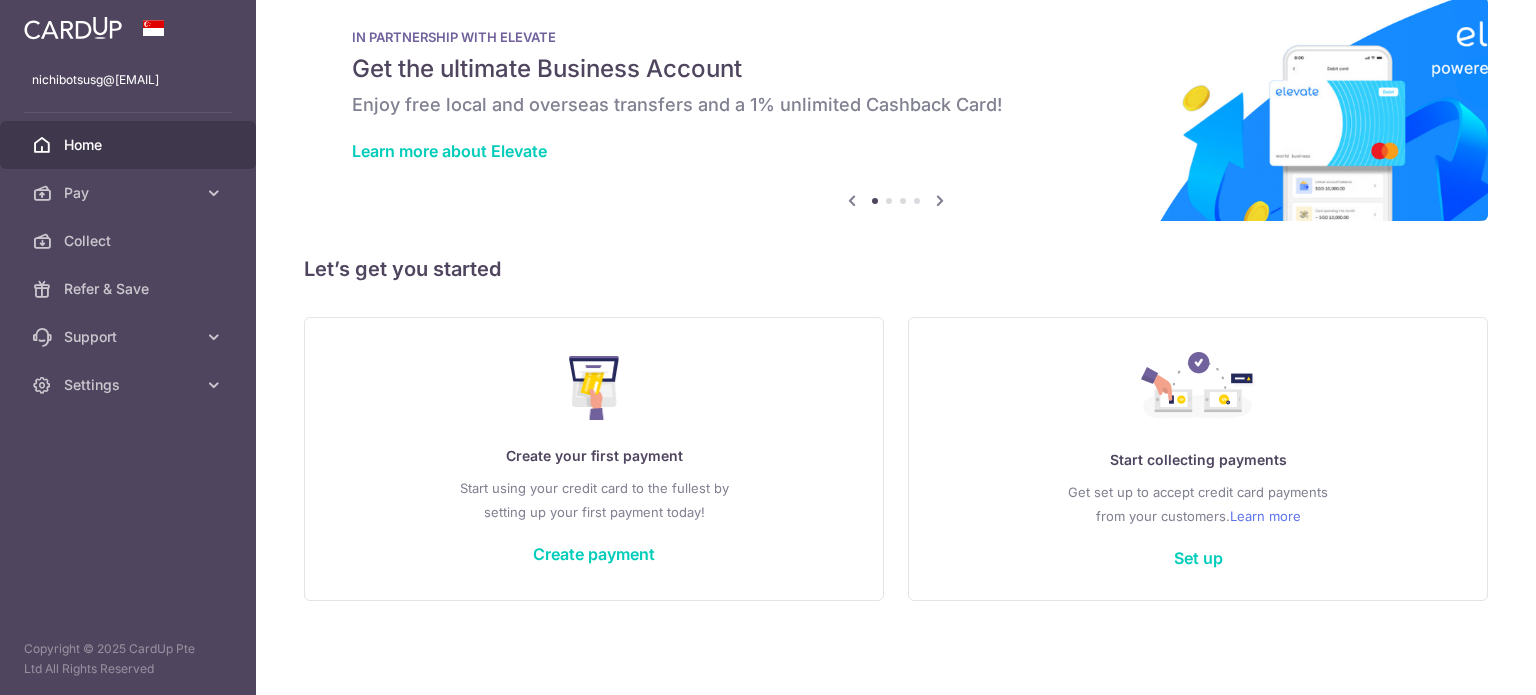 scroll, scrollTop: 0, scrollLeft: 0, axis: both 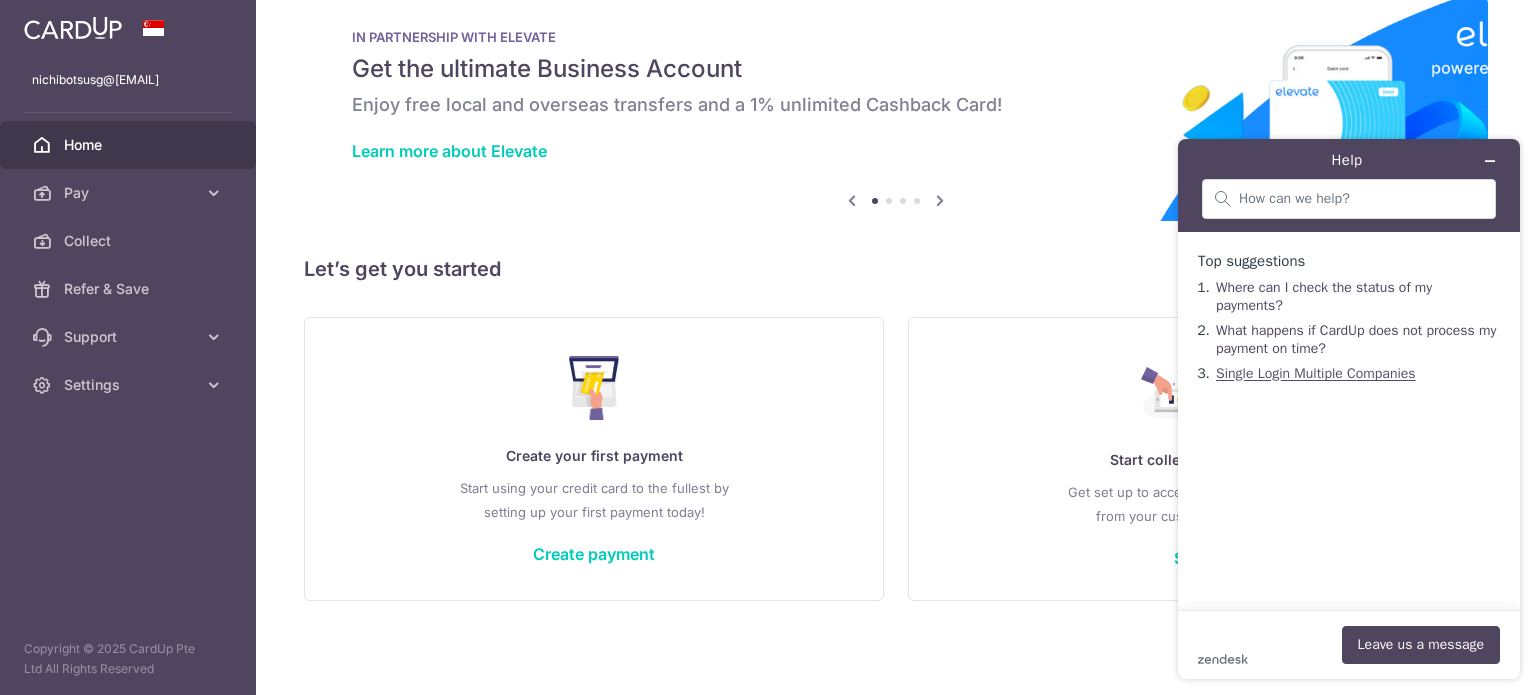 click on "Single Login Multiple Companies" at bounding box center (1316, 373) 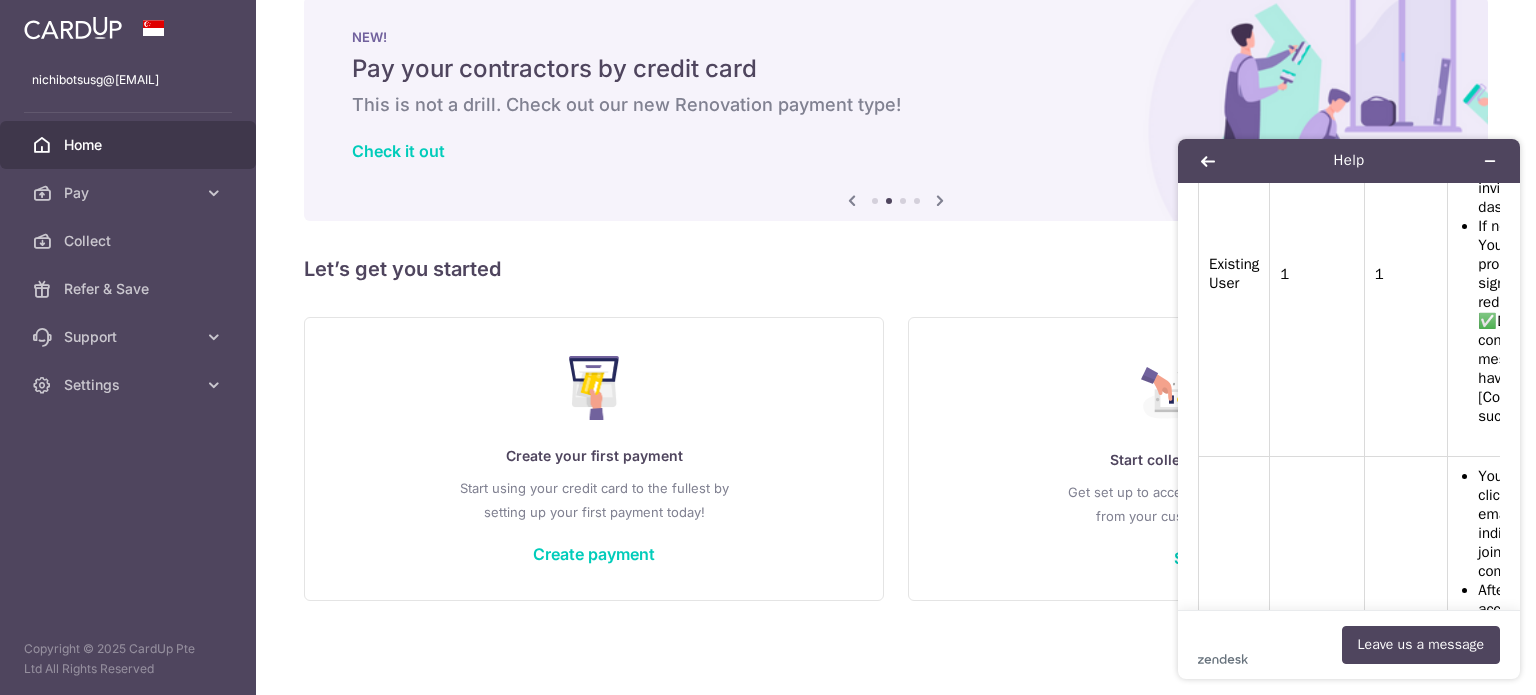 scroll, scrollTop: 5000, scrollLeft: 0, axis: vertical 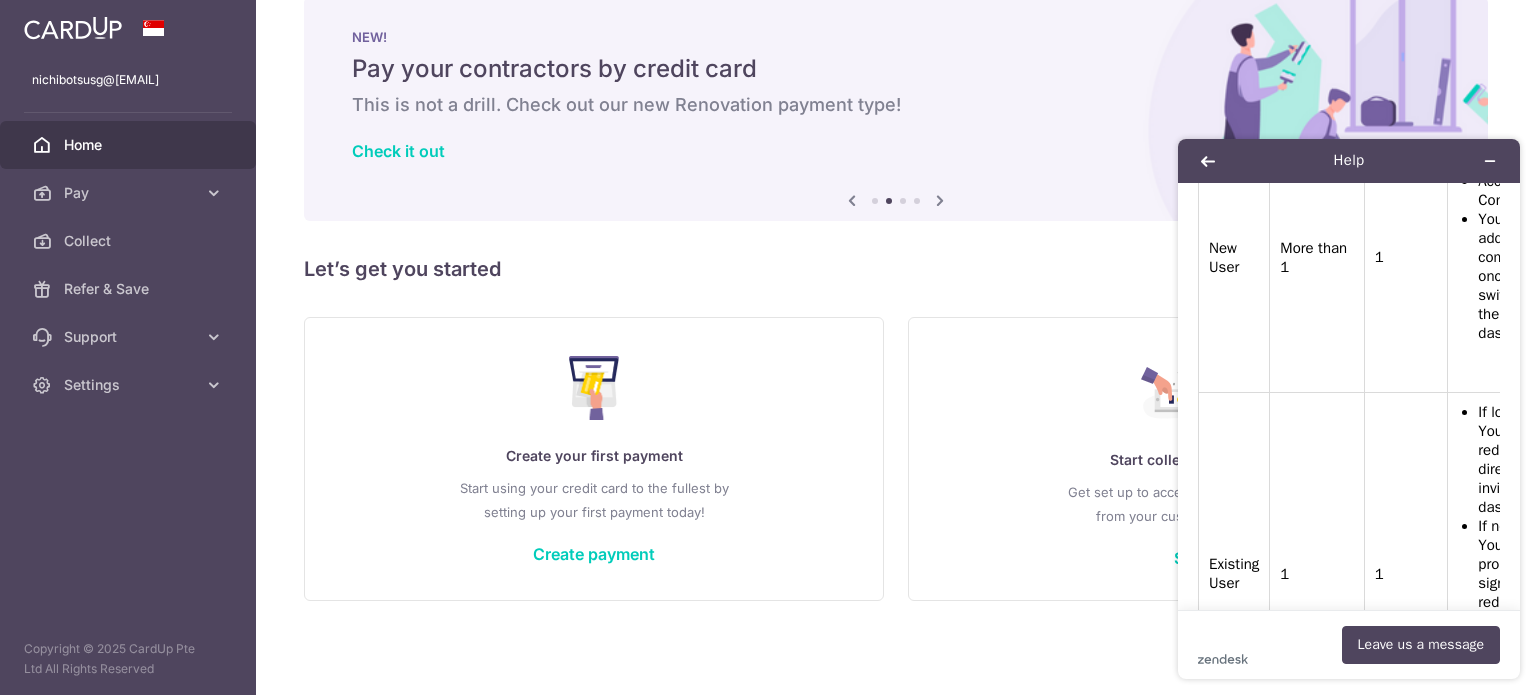 click at bounding box center (594, 388) 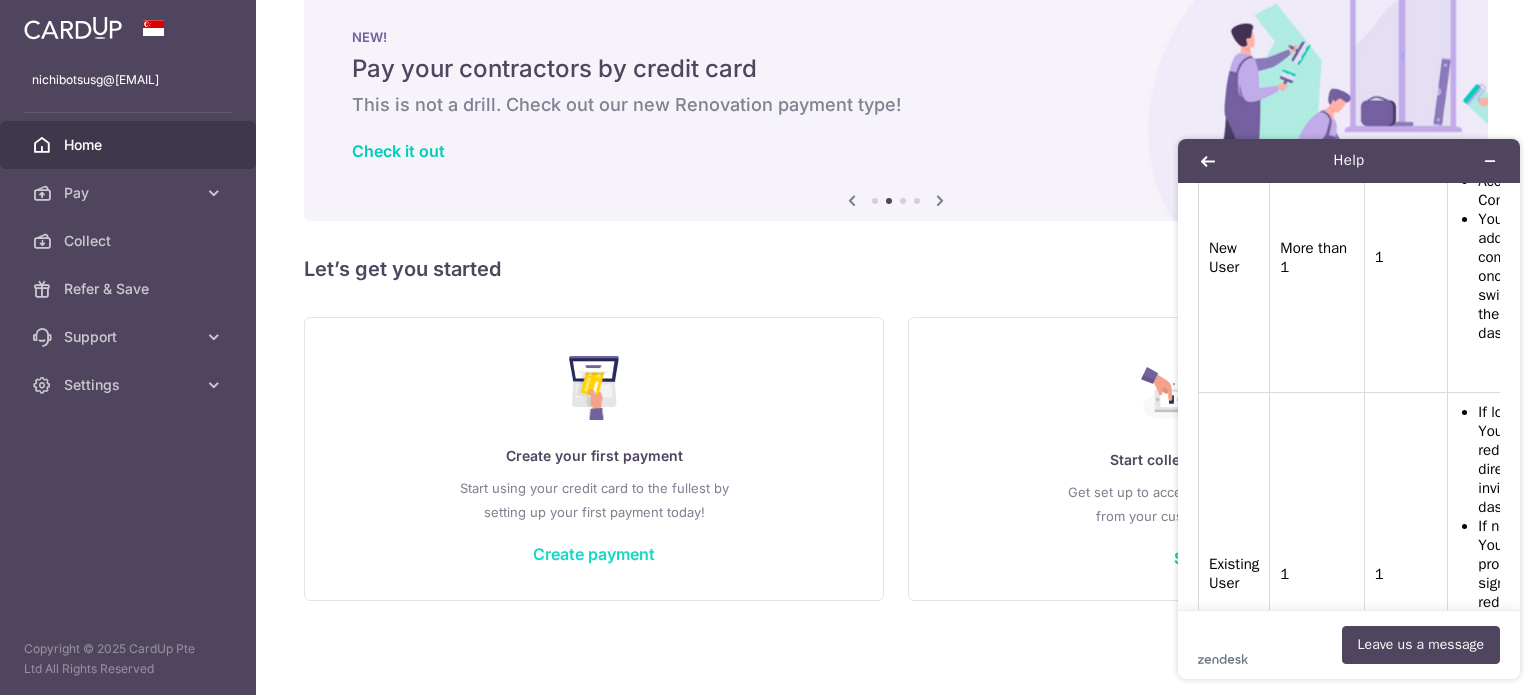 click on "Create payment" at bounding box center [594, 554] 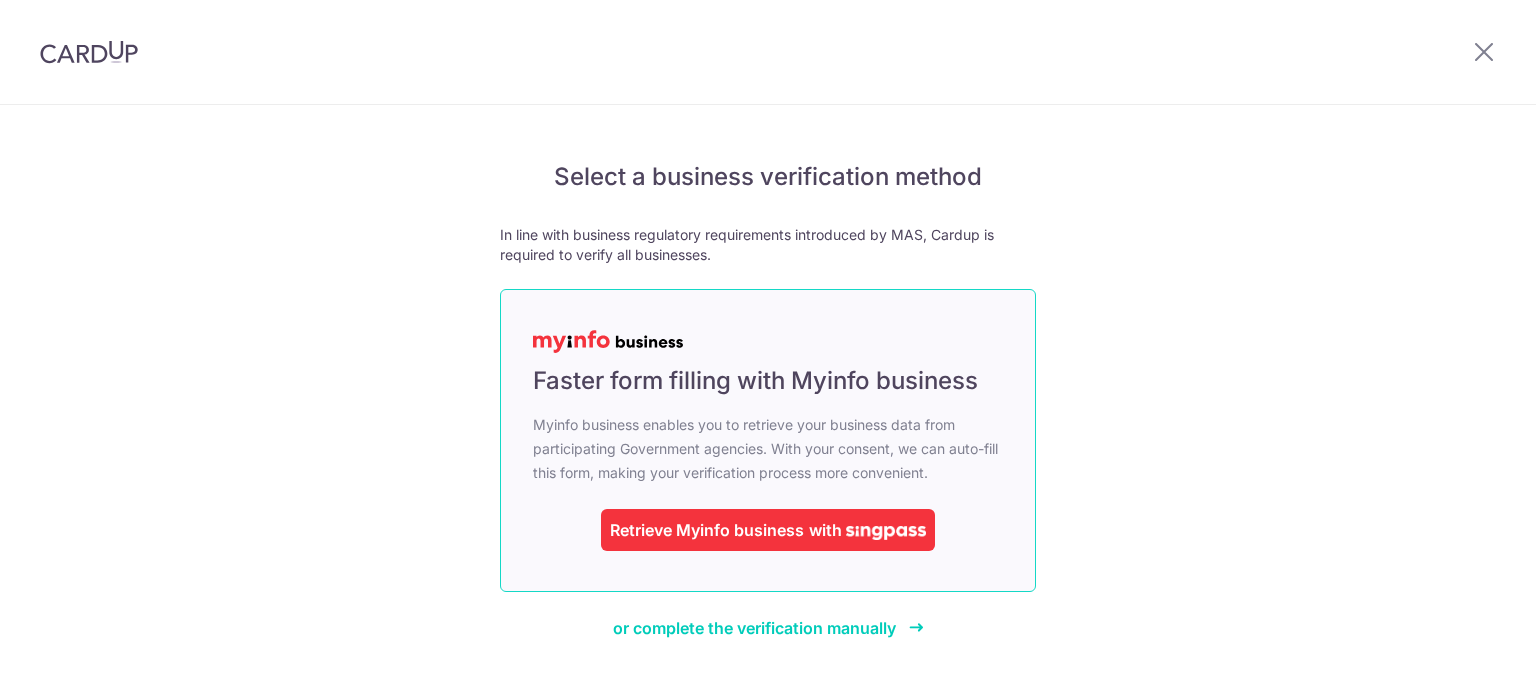 scroll, scrollTop: 0, scrollLeft: 0, axis: both 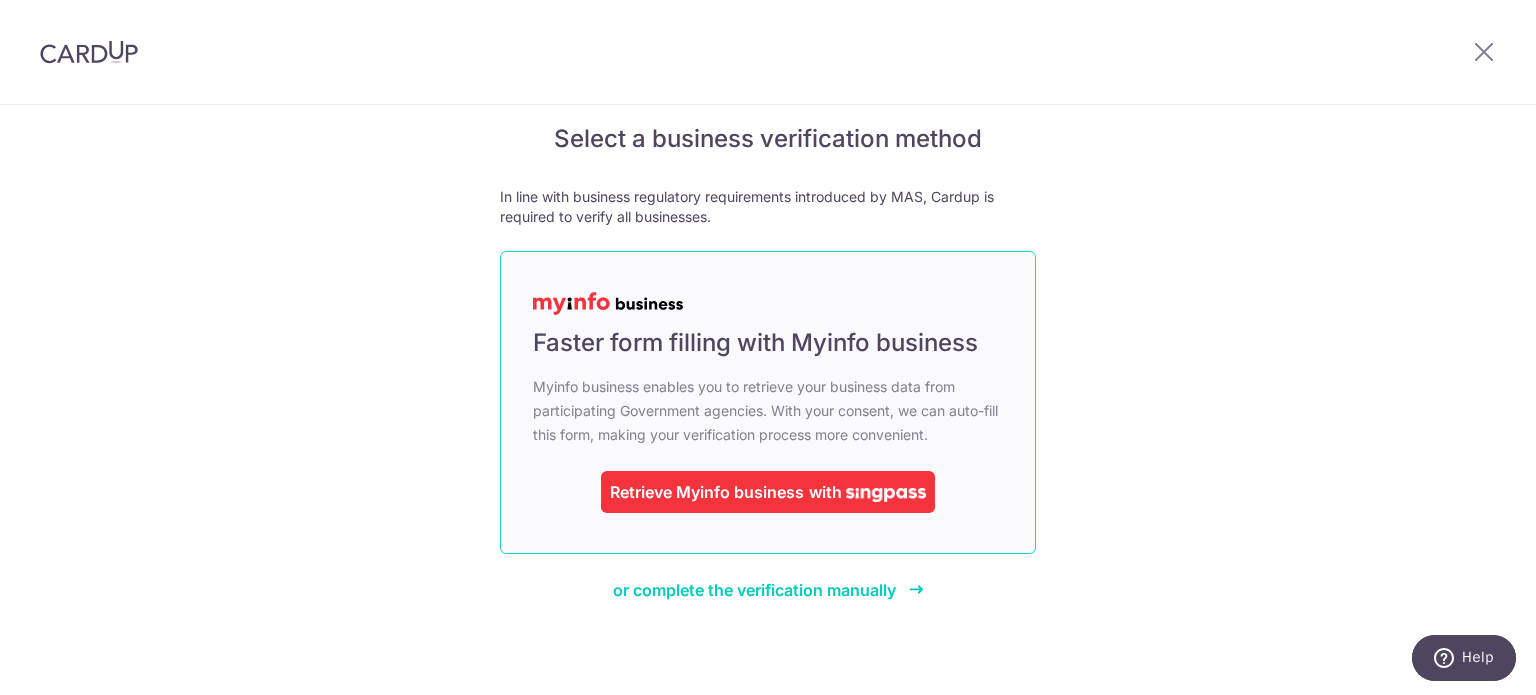 click on "with" at bounding box center (865, 492) 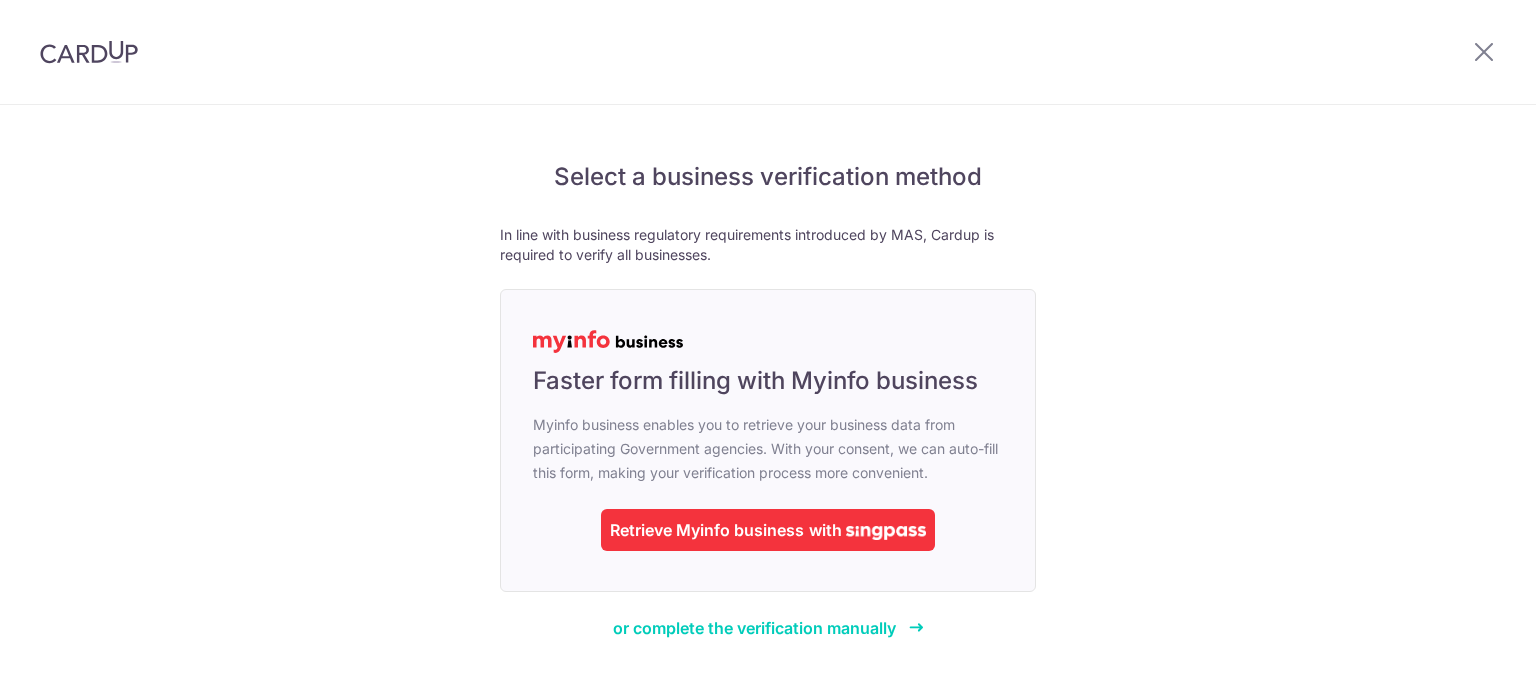 scroll, scrollTop: 0, scrollLeft: 0, axis: both 